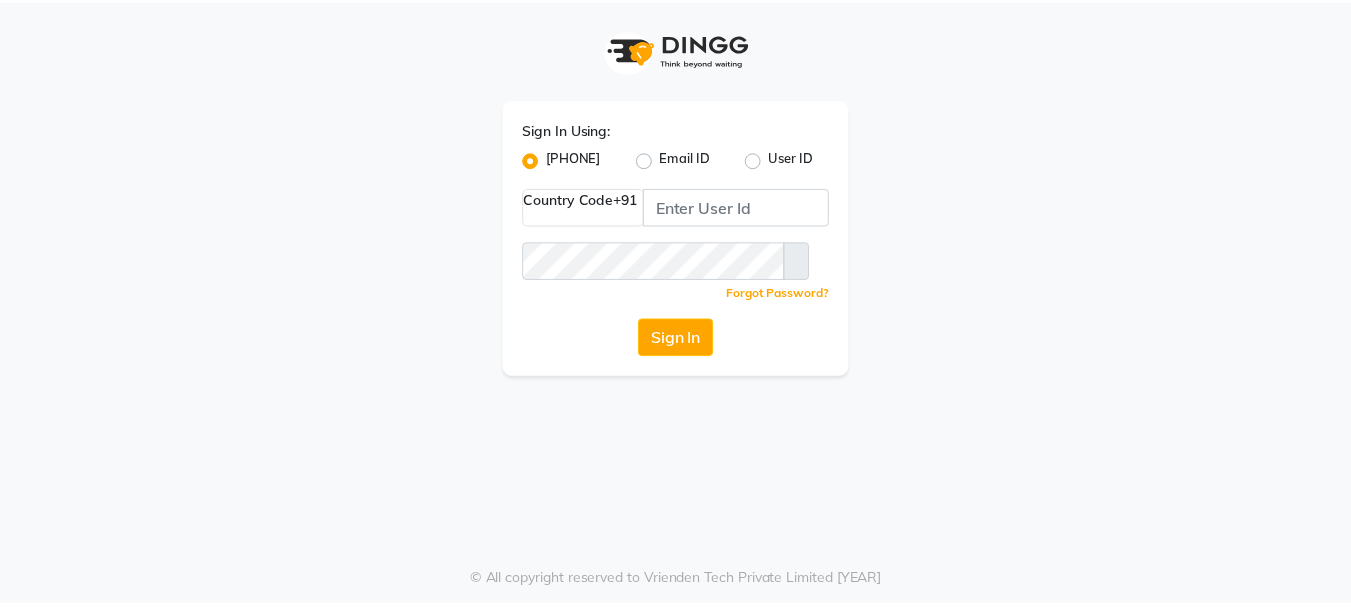 scroll, scrollTop: 0, scrollLeft: 0, axis: both 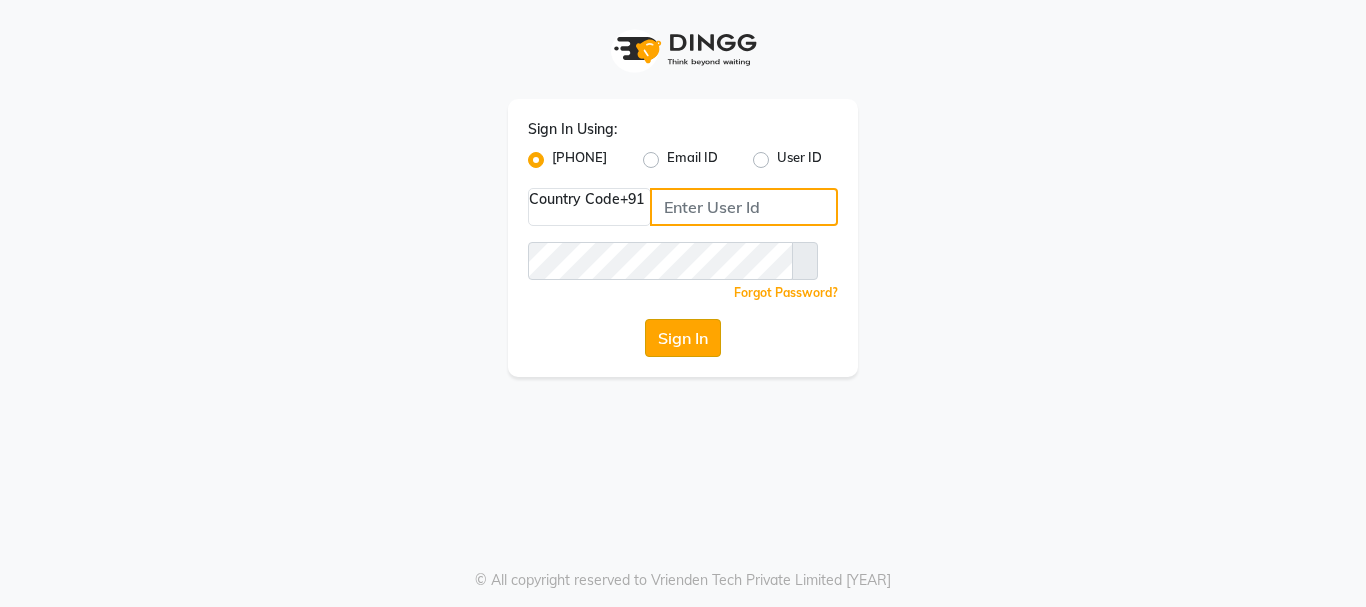 type on "[PHONE]" 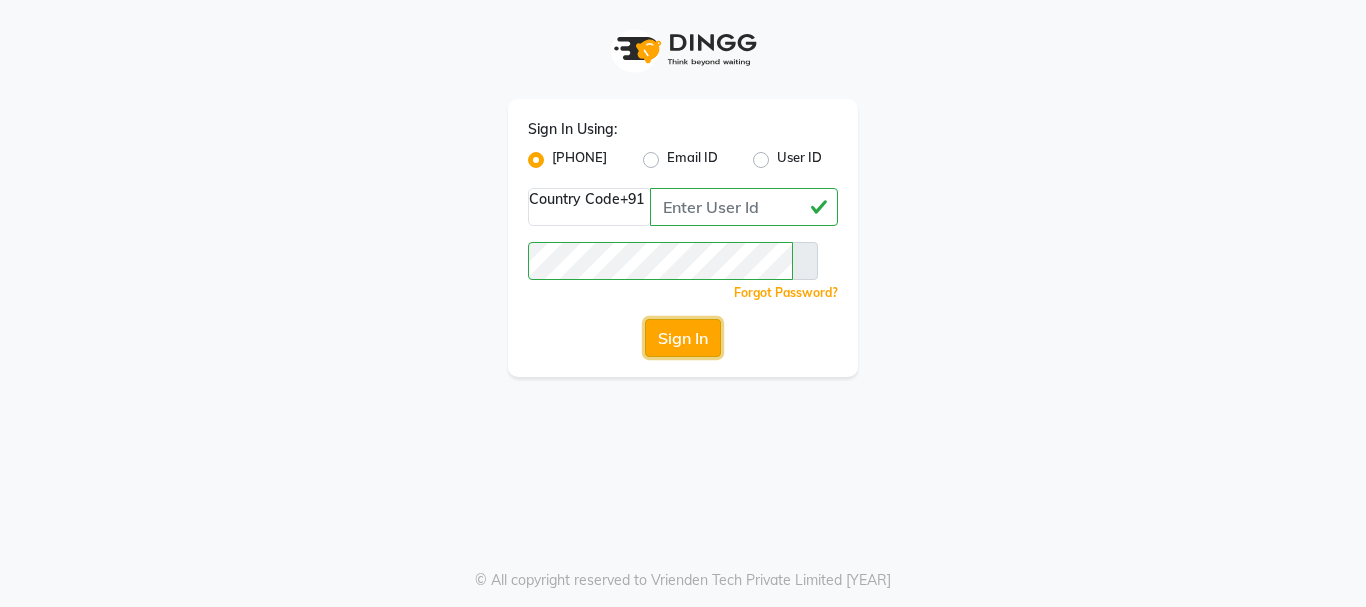 click on "Sign In" at bounding box center [683, 338] 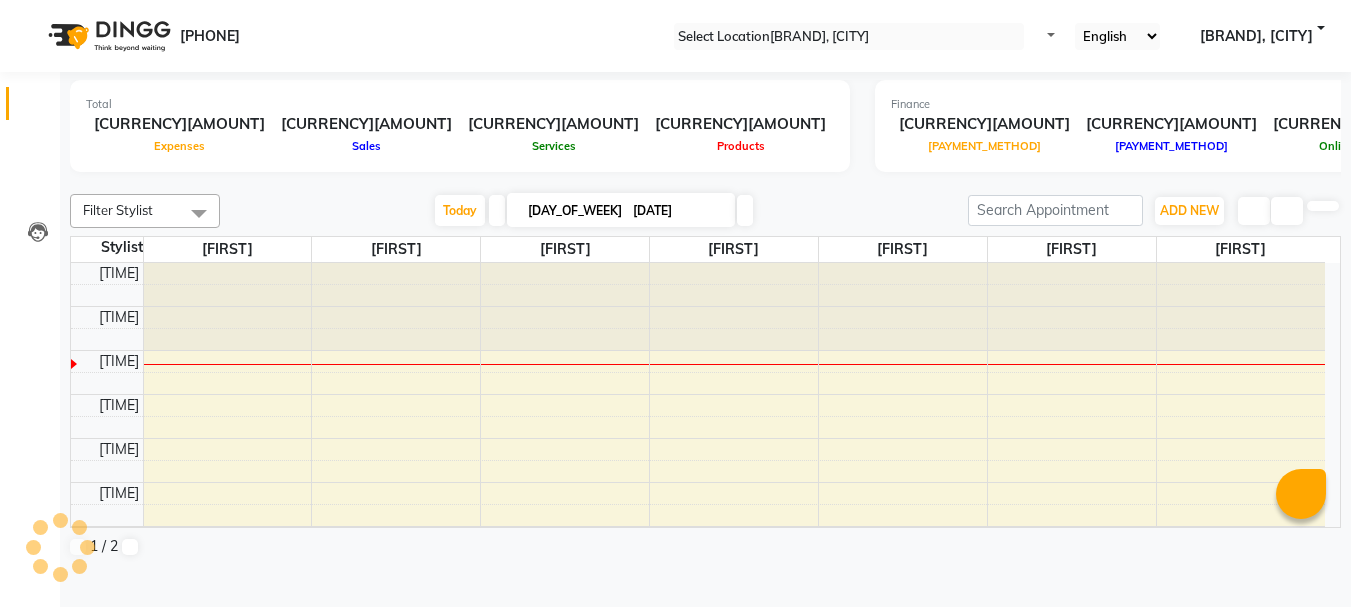 scroll, scrollTop: 0, scrollLeft: 0, axis: both 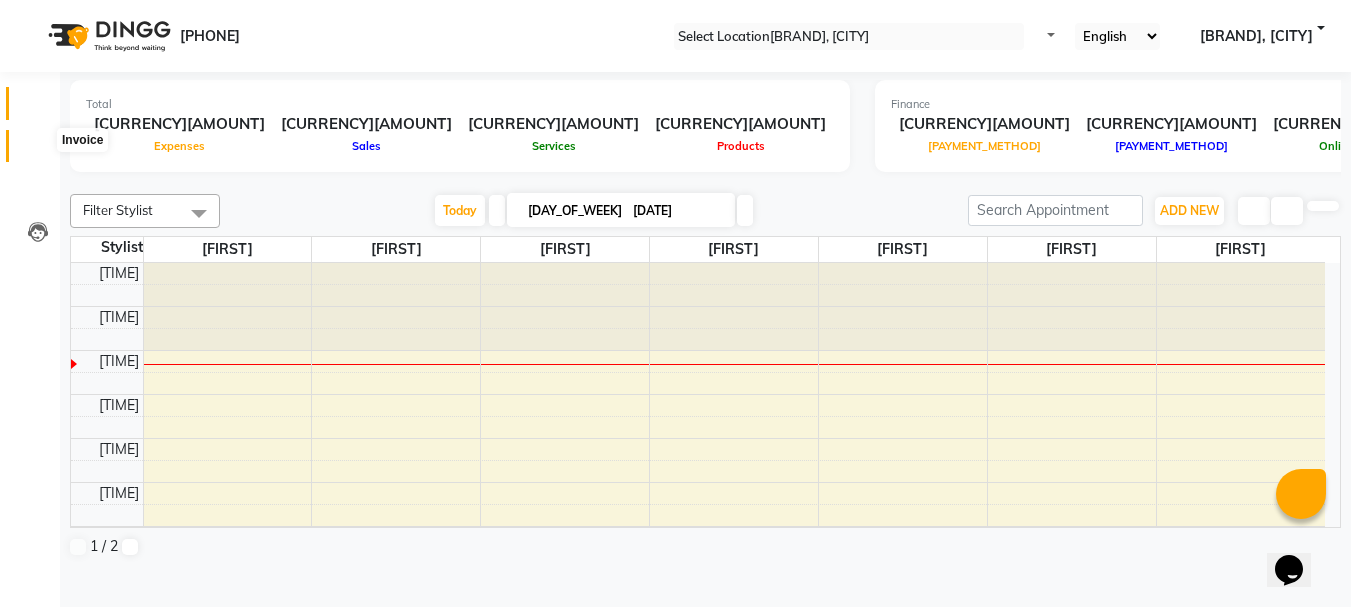 click at bounding box center [37, 151] 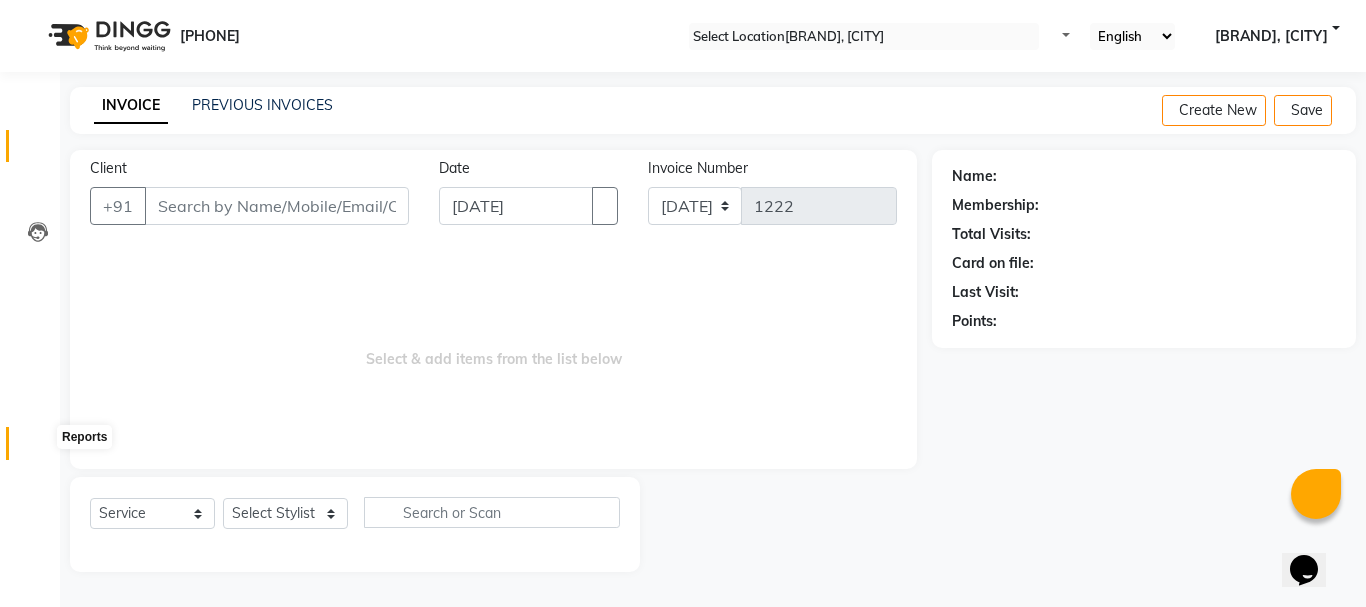 click at bounding box center [38, 448] 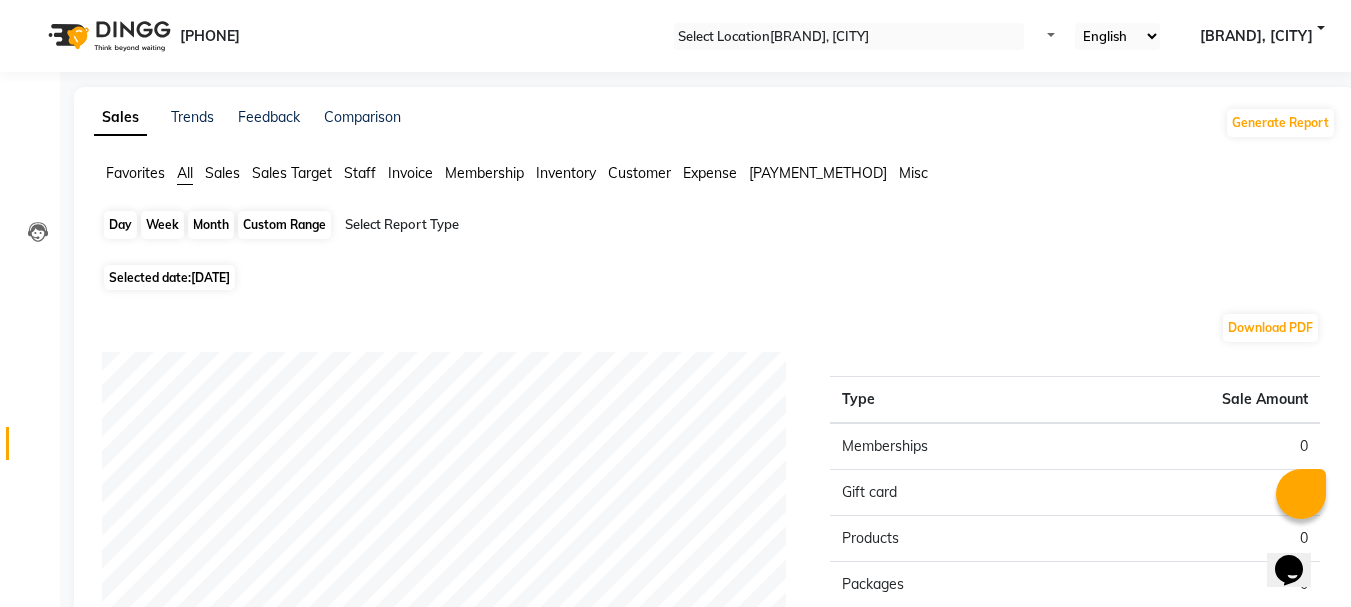 click on "Day" at bounding box center [120, 225] 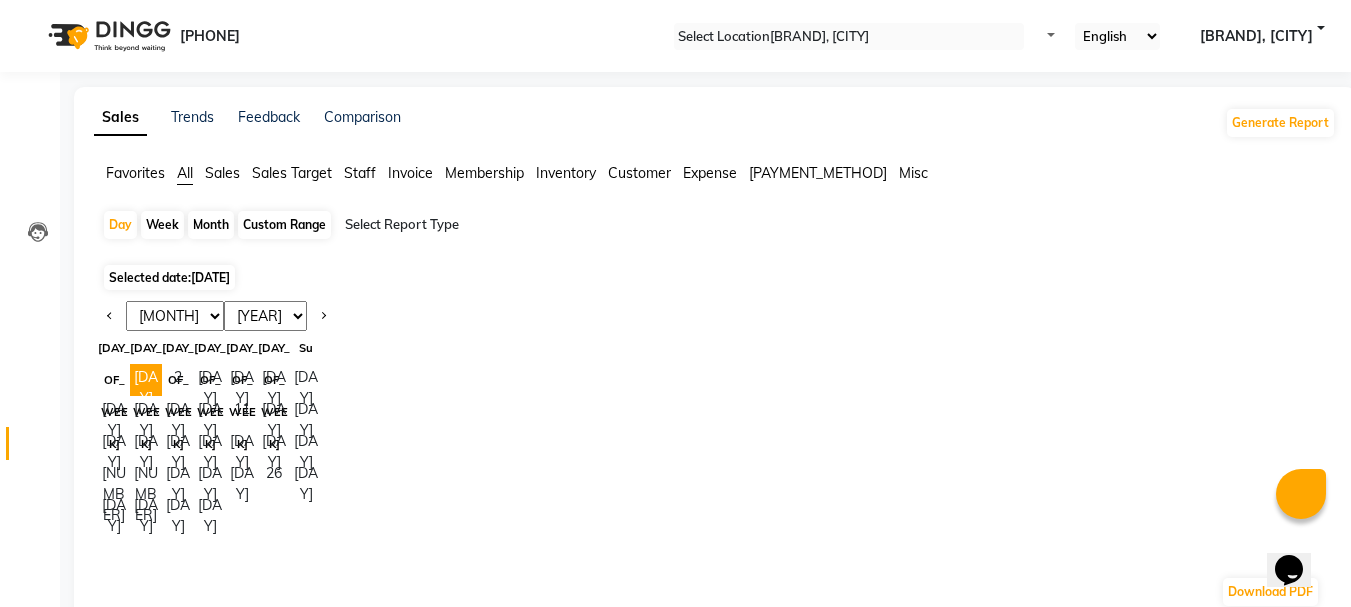 click on "[YEAR] [YEAR] [YEAR] [YEAR] [YEAR] [YEAR] [YEAR] [YEAR] [YEAR] [YEAR] [YEAR] [YEAR] [YEAR] [YEAR] [YEAR] [YEAR] [YEAR] [YEAR] [YEAR]" at bounding box center (265, 316) 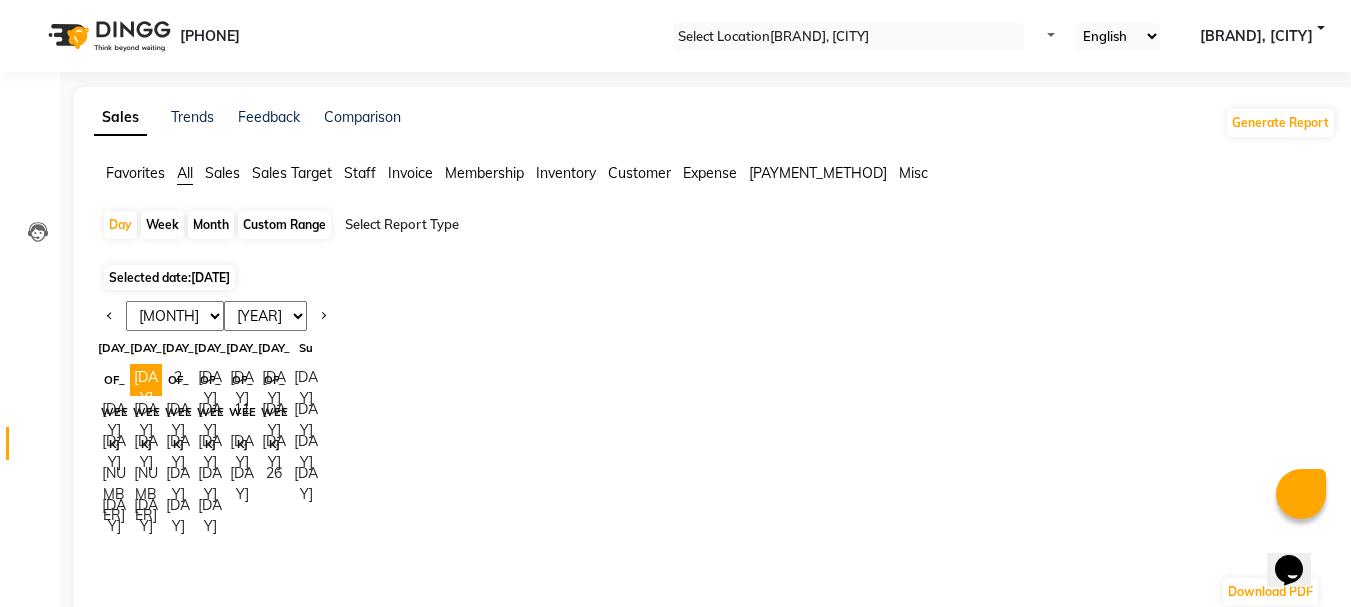 click on "Jan Feb Mar Apr May Jun Jul Aug Sep Oct Nov Dec" at bounding box center (175, 316) 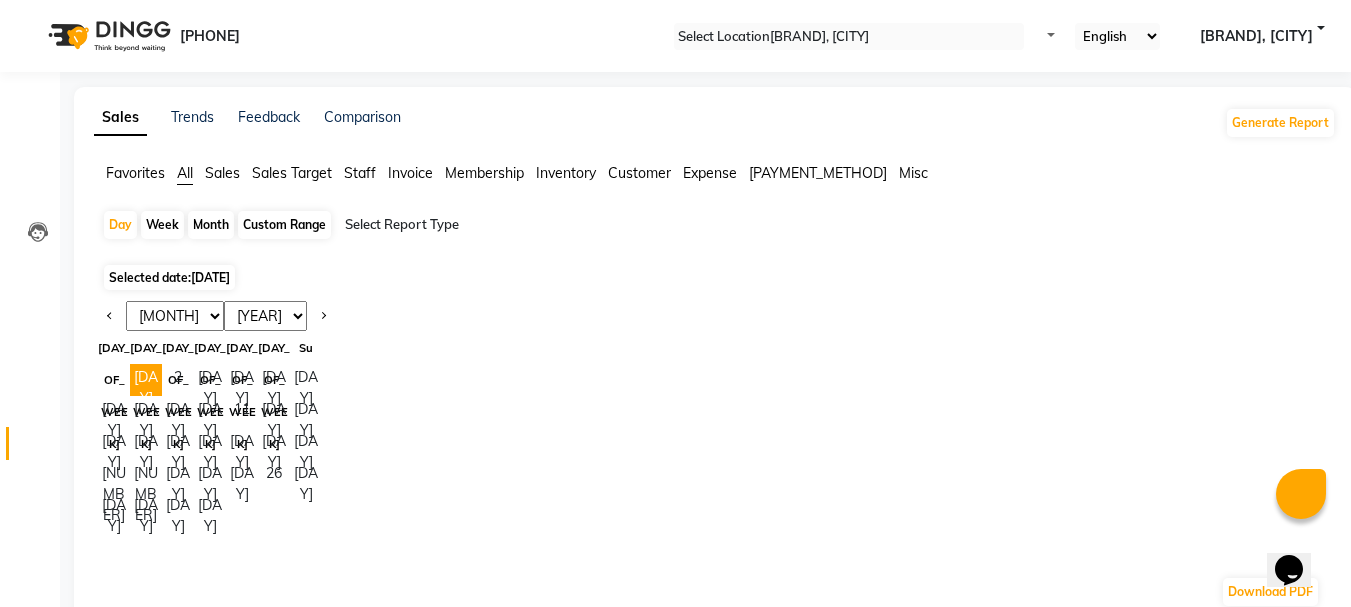 select on "[DAY]" 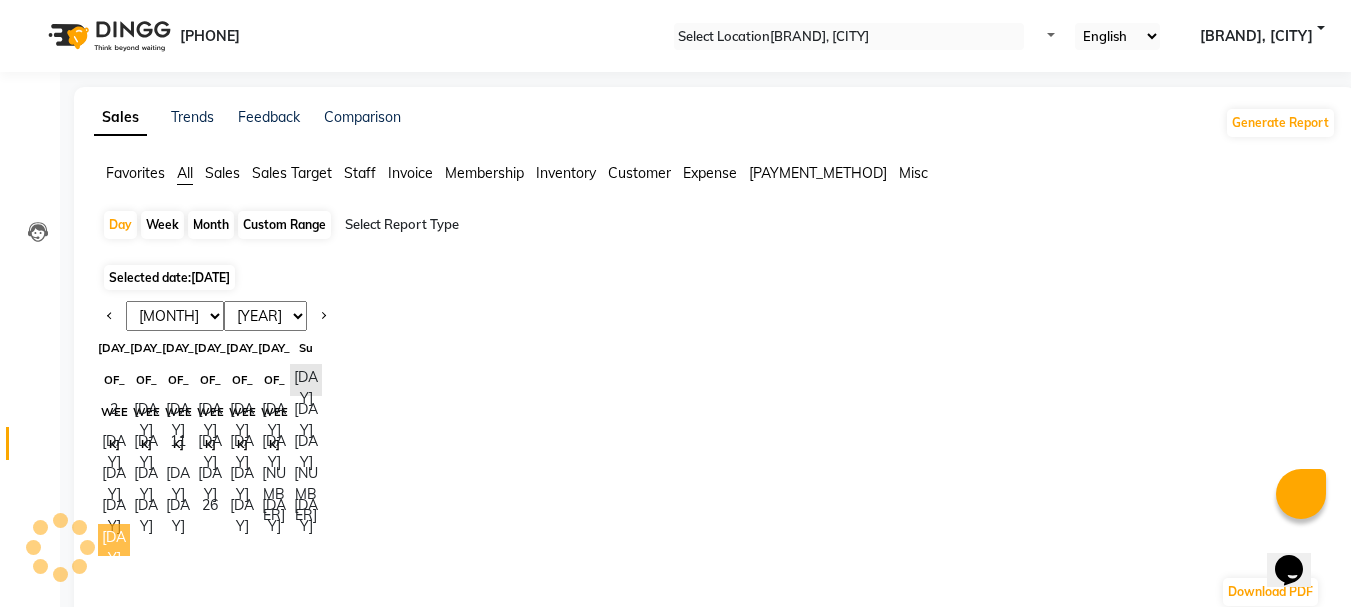 click on "[DAY]" at bounding box center (114, 540) 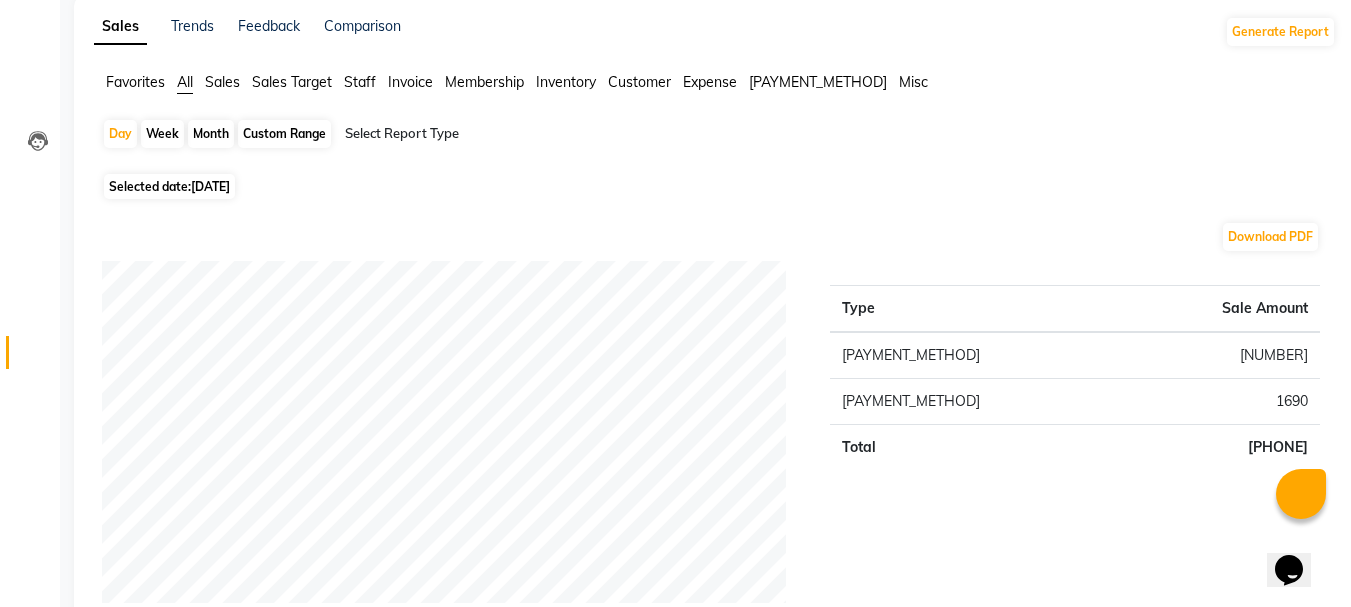 scroll, scrollTop: 0, scrollLeft: 0, axis: both 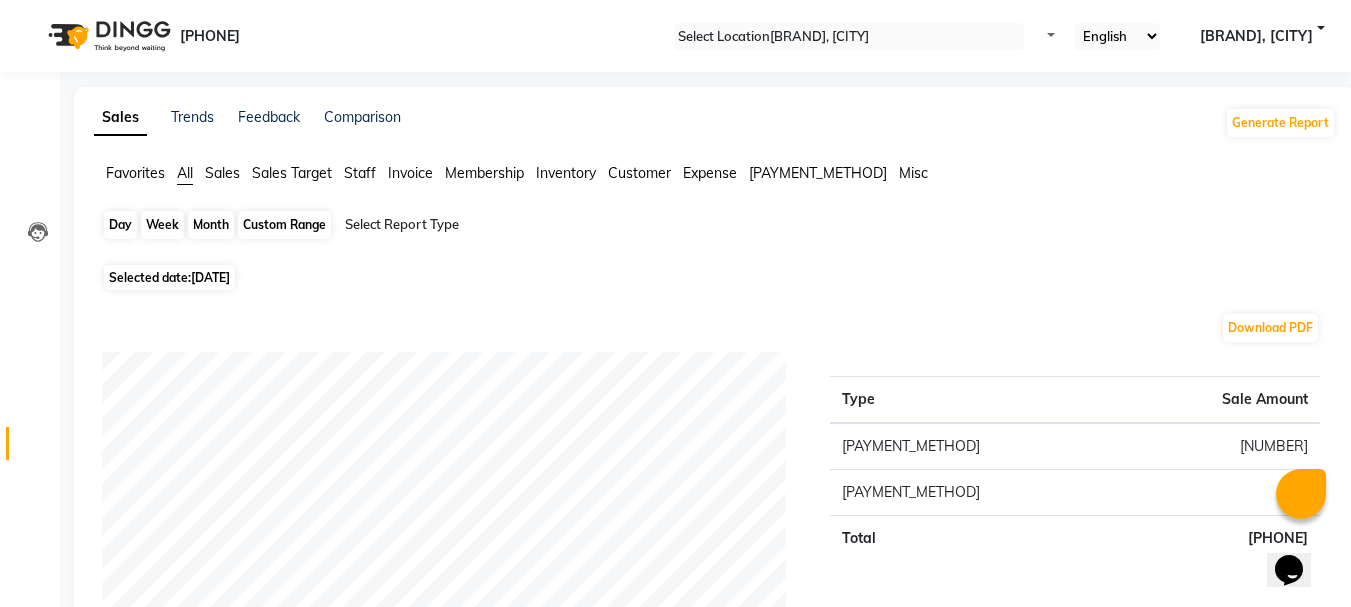 click on "Day" at bounding box center (120, 225) 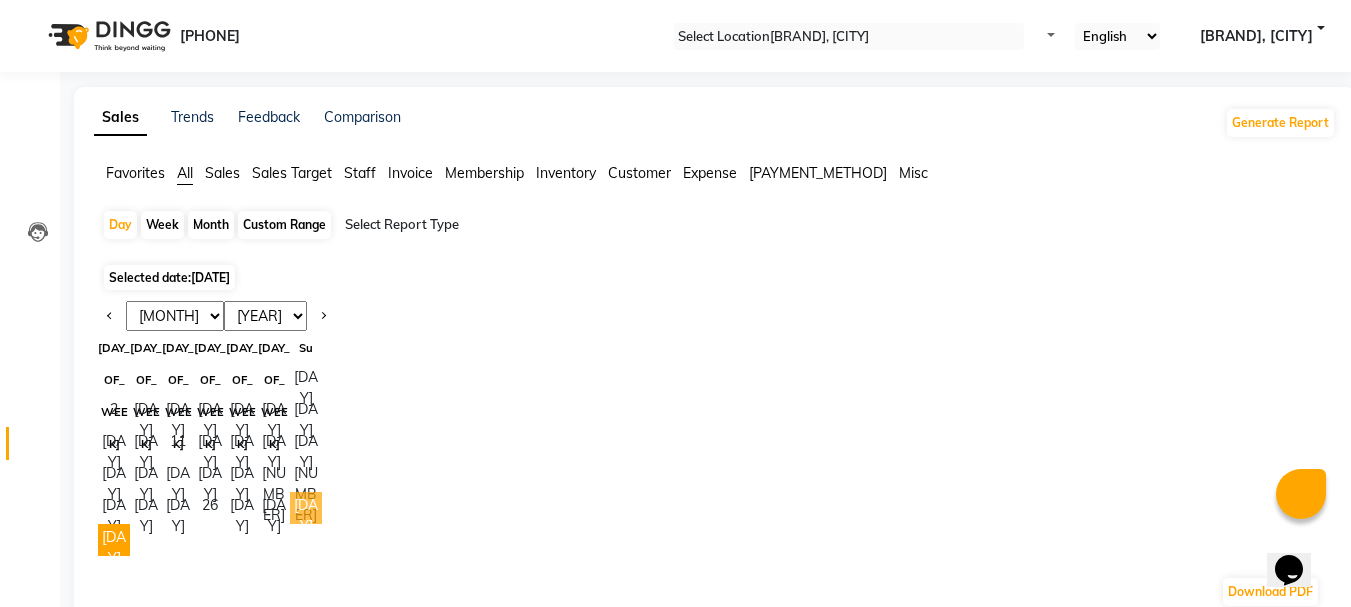 click on "[DAY]" at bounding box center [306, 508] 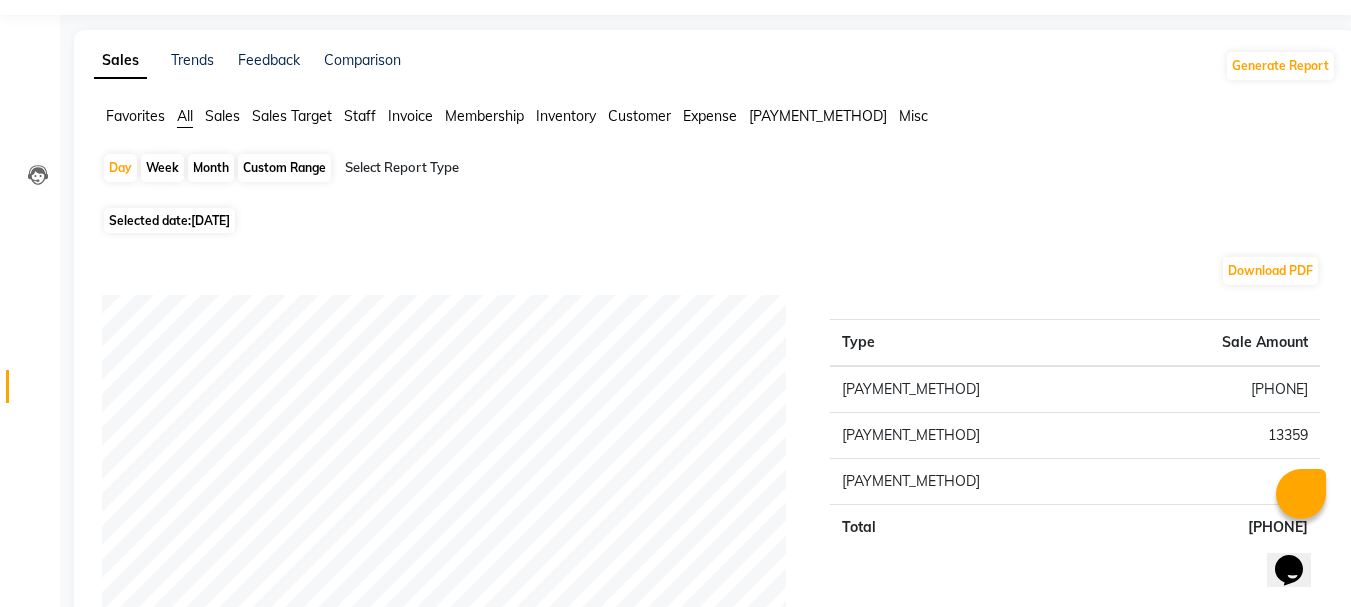 scroll, scrollTop: 0, scrollLeft: 0, axis: both 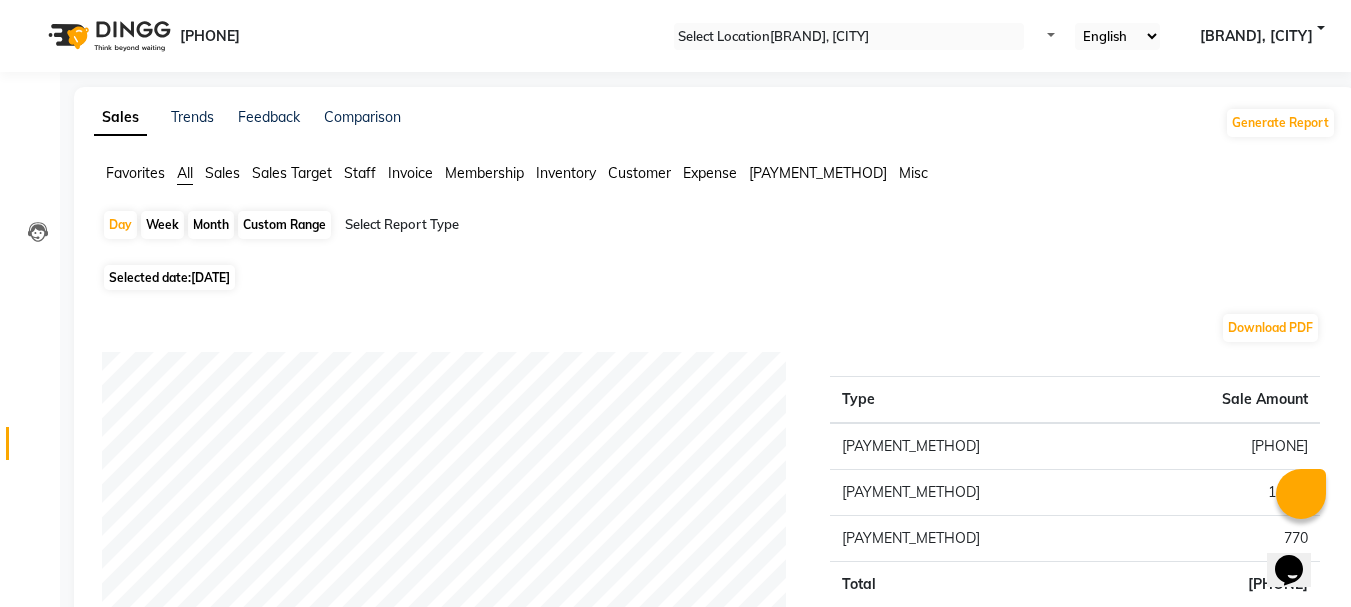 click on "Month" at bounding box center (211, 225) 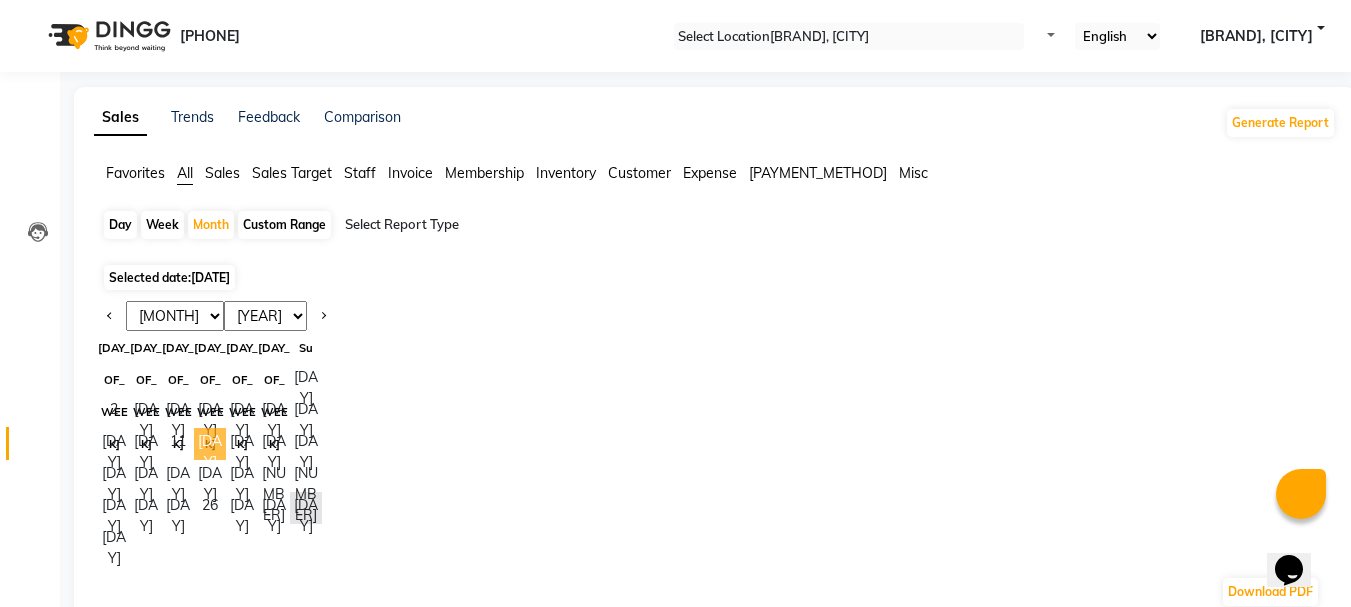 click on "[DAY]" at bounding box center [210, 444] 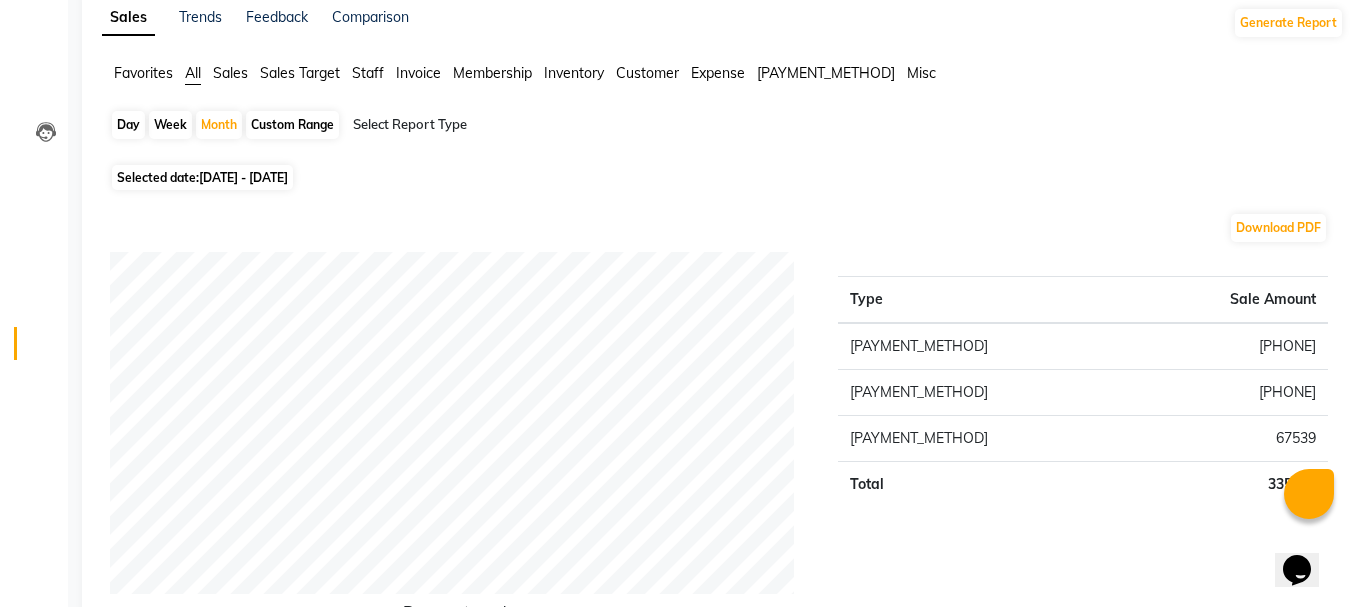 scroll, scrollTop: 0, scrollLeft: 0, axis: both 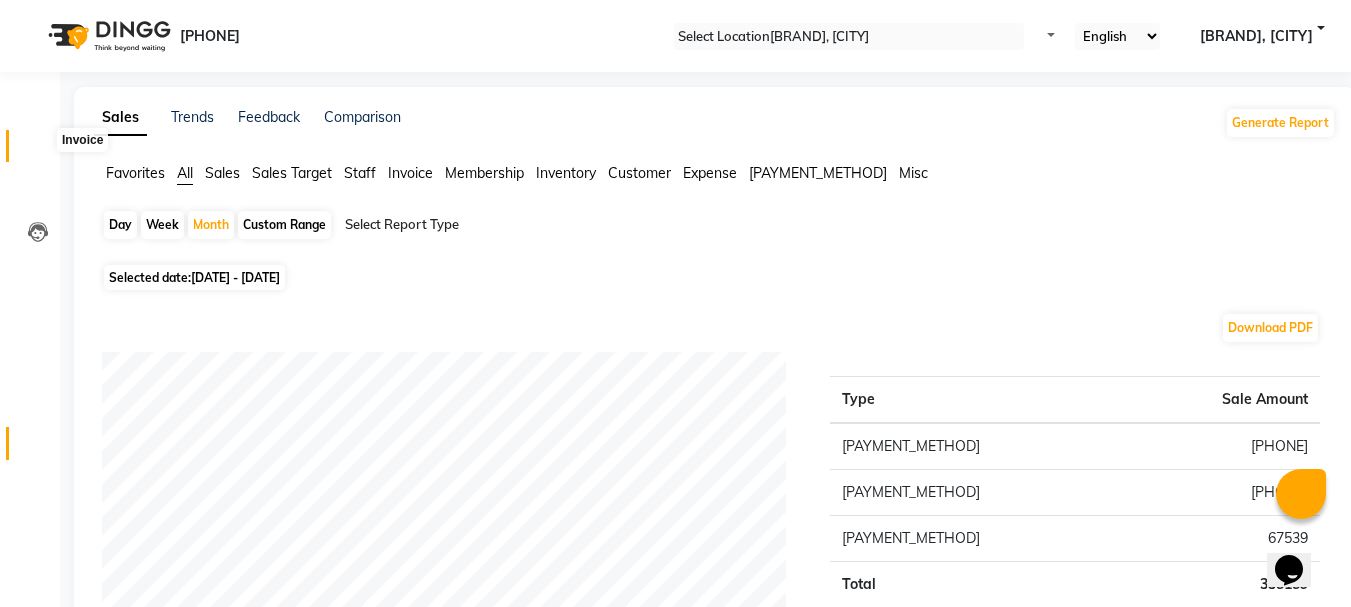 click at bounding box center (37, 151) 